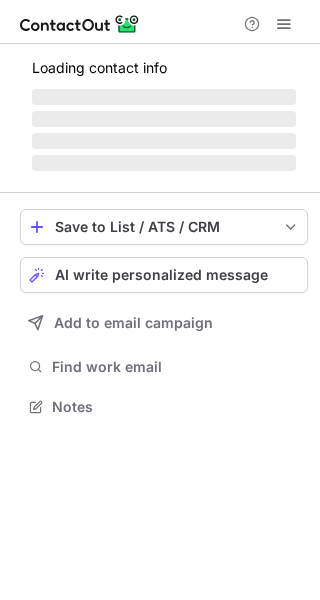 scroll, scrollTop: 0, scrollLeft: 0, axis: both 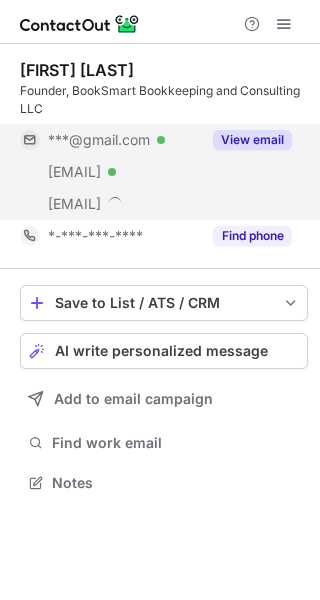 click on "View email" at bounding box center (252, 140) 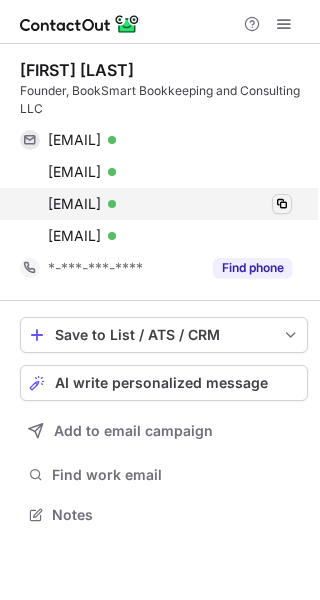 scroll, scrollTop: 10, scrollLeft: 10, axis: both 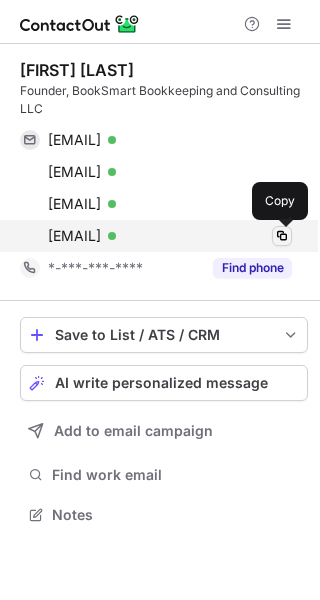 click at bounding box center [282, 236] 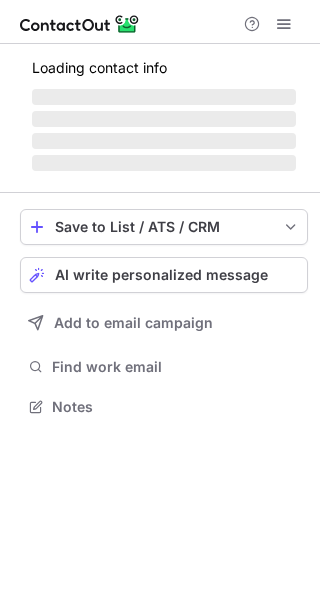 scroll, scrollTop: 0, scrollLeft: 0, axis: both 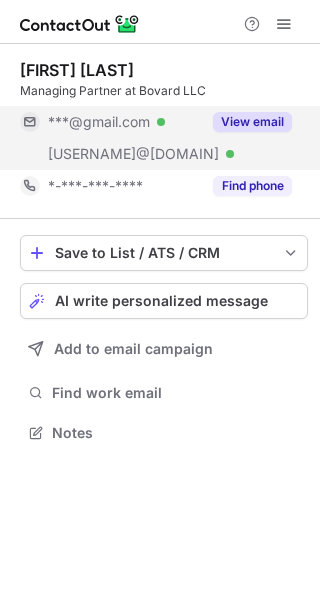 click on "View email" at bounding box center [246, 122] 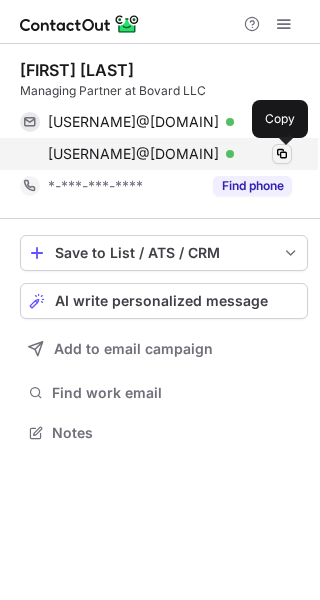 click at bounding box center [282, 154] 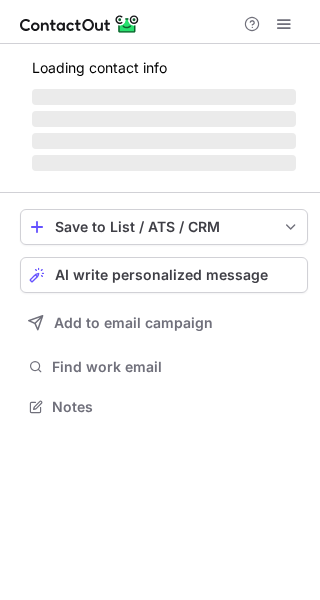 scroll, scrollTop: 0, scrollLeft: 0, axis: both 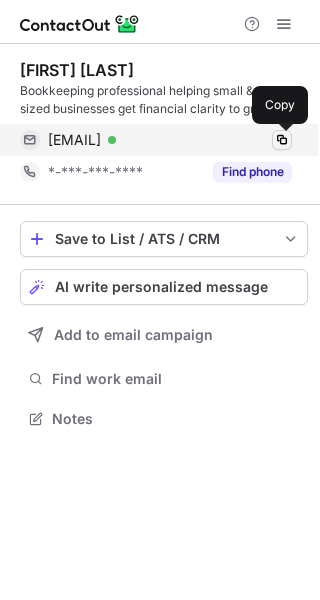 click at bounding box center (282, 140) 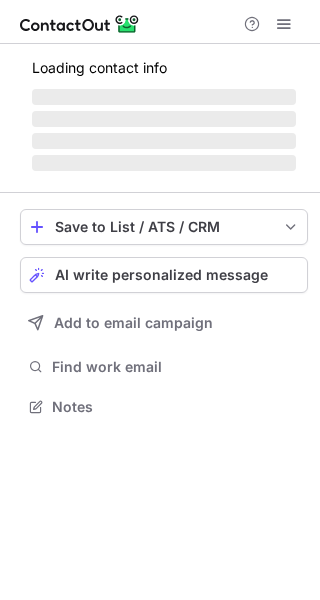scroll, scrollTop: 0, scrollLeft: 0, axis: both 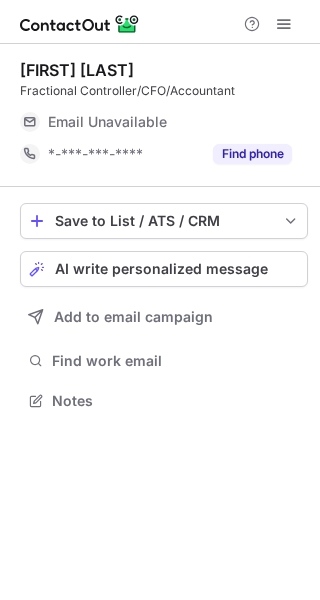 click on "Email Unavailable" at bounding box center [170, 122] 